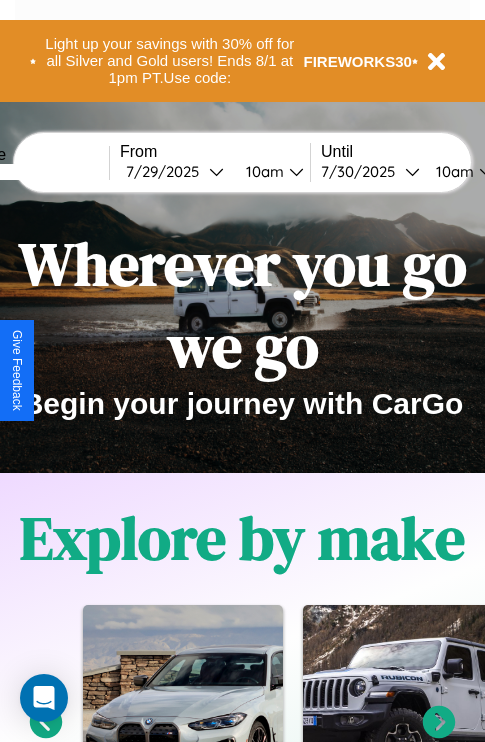 scroll, scrollTop: 757, scrollLeft: 0, axis: vertical 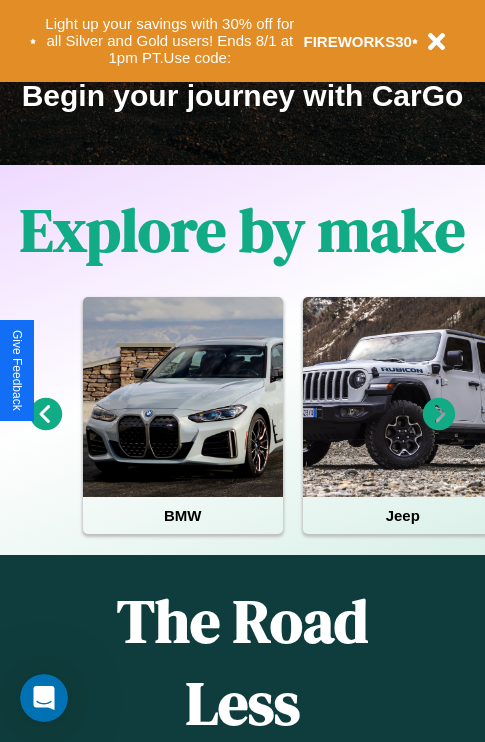 click 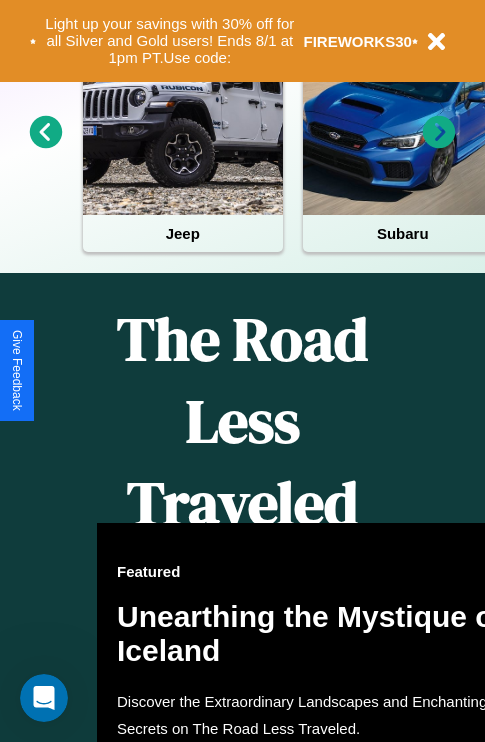 scroll, scrollTop: 817, scrollLeft: 0, axis: vertical 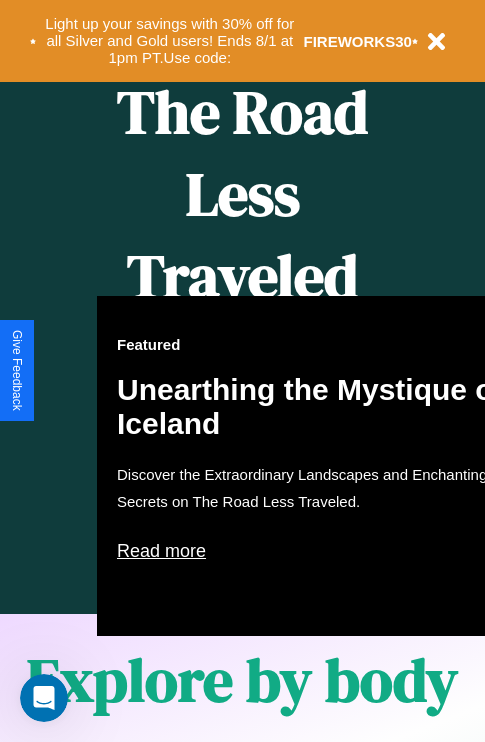 click on "Featured Unearthing the Mystique of Iceland Discover the Extraordinary Landscapes and Enchanting Secrets on The Road Less Traveled. Read more" at bounding box center (317, 466) 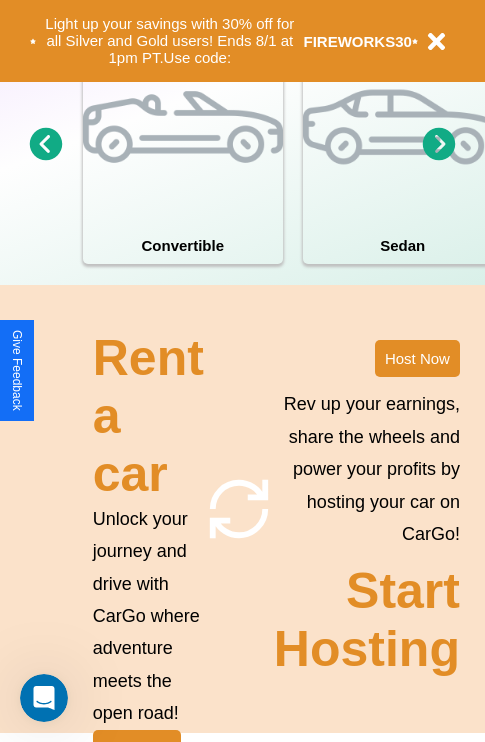 scroll, scrollTop: 1558, scrollLeft: 0, axis: vertical 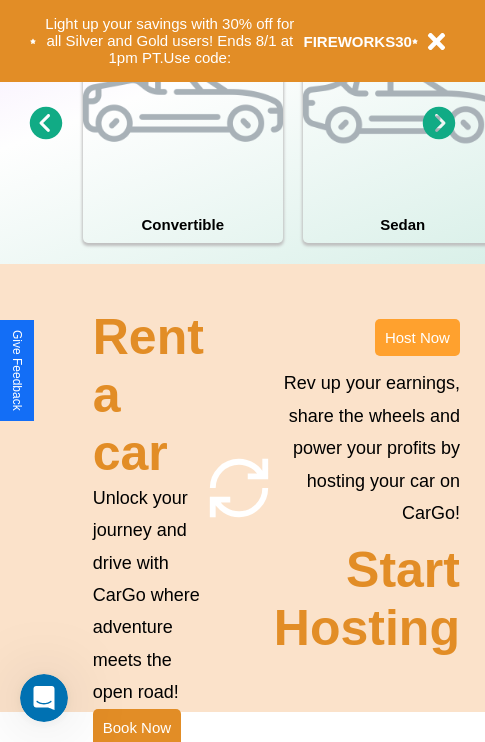 click on "Host Now" at bounding box center (417, 337) 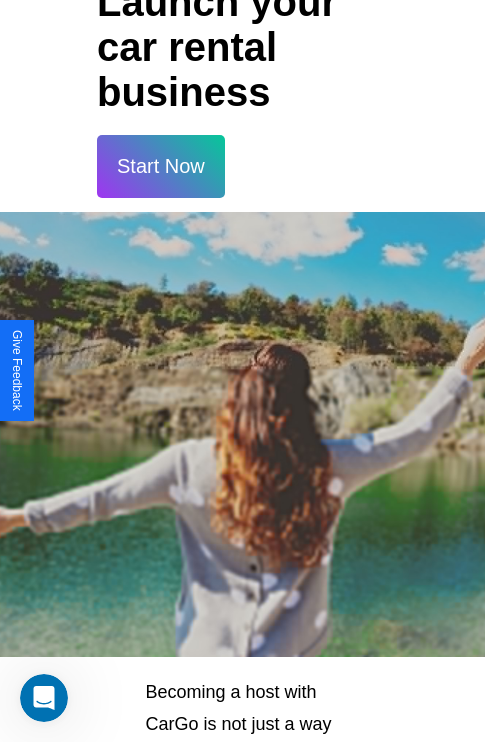 scroll, scrollTop: 3255, scrollLeft: 0, axis: vertical 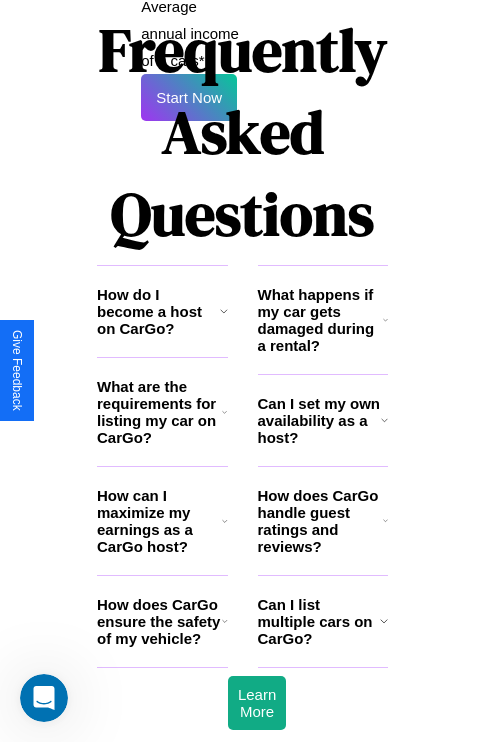 click on "How does CarGo handle guest ratings and reviews?" at bounding box center [320, 521] 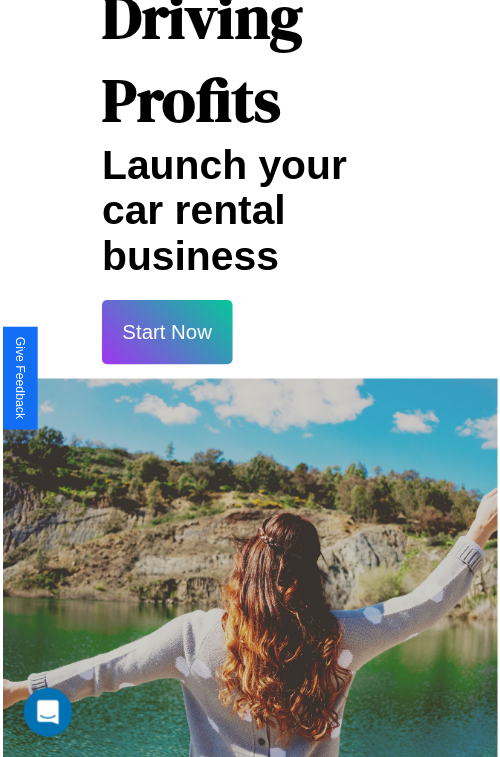 scroll, scrollTop: 35, scrollLeft: 0, axis: vertical 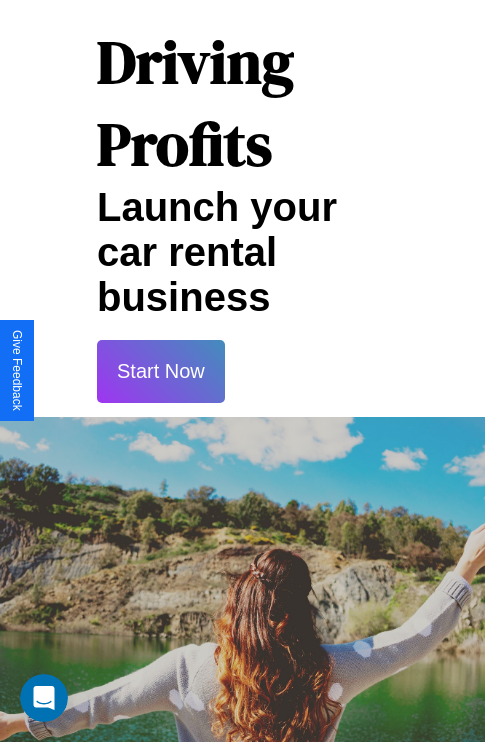 click on "Start Now" at bounding box center [161, 371] 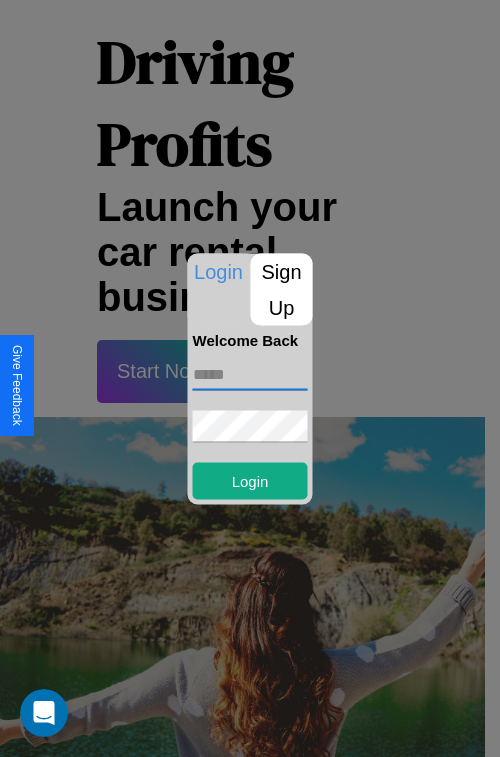 click at bounding box center (250, 374) 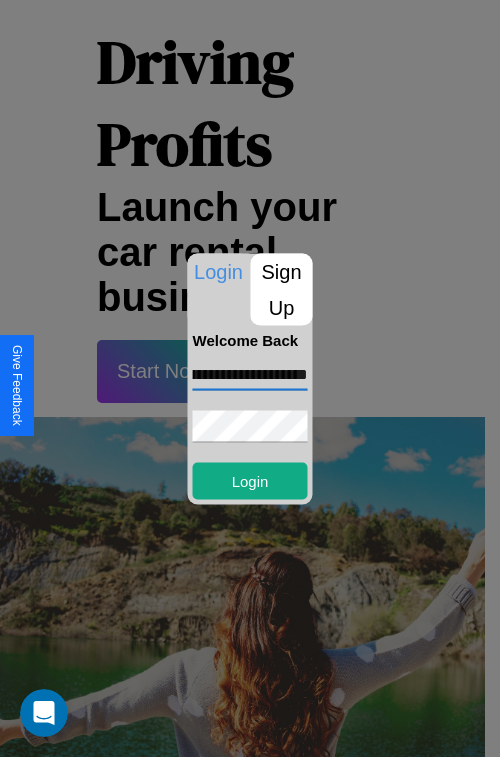 scroll, scrollTop: 0, scrollLeft: 101, axis: horizontal 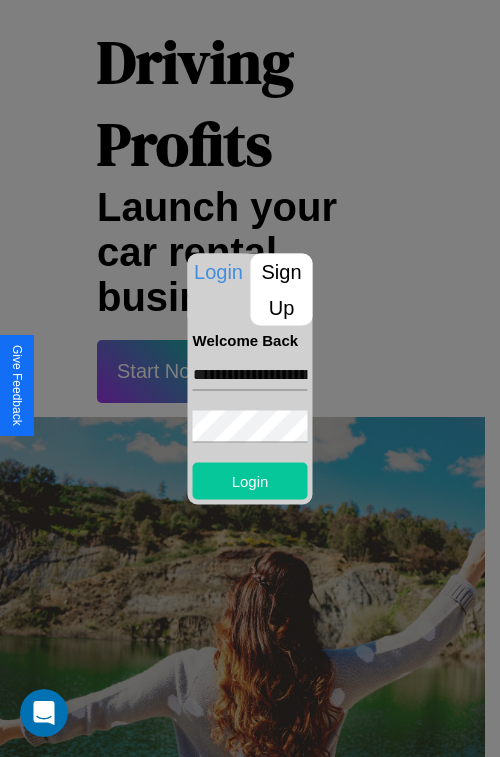 click on "Login" at bounding box center [250, 480] 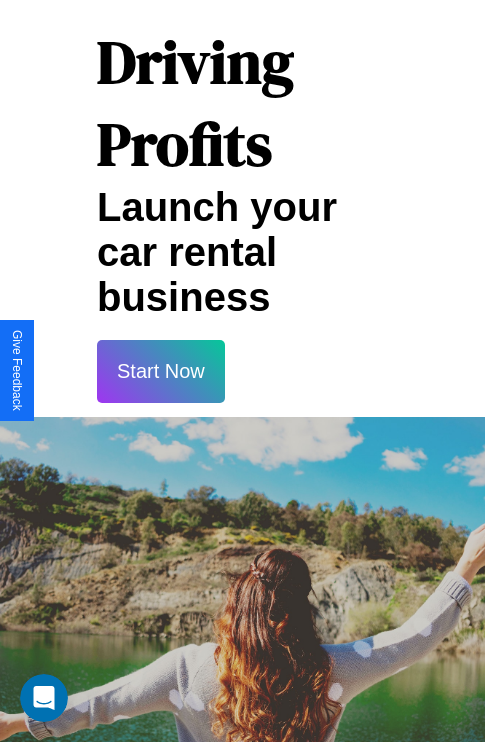 scroll, scrollTop: 37, scrollLeft: 0, axis: vertical 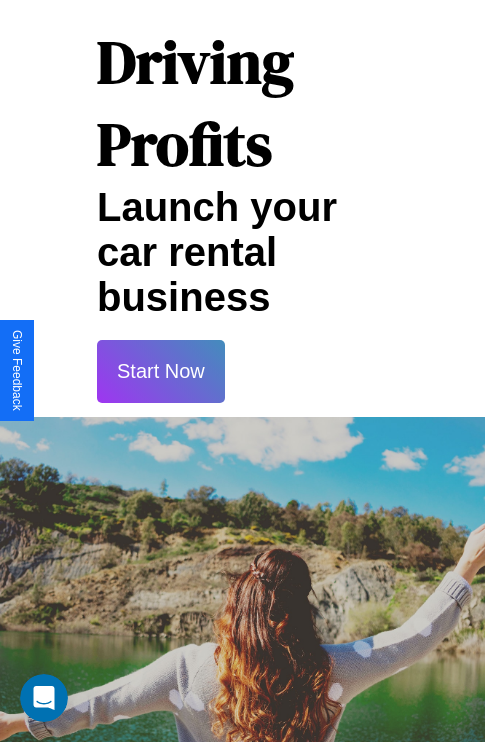 click on "Start Now" at bounding box center (161, 371) 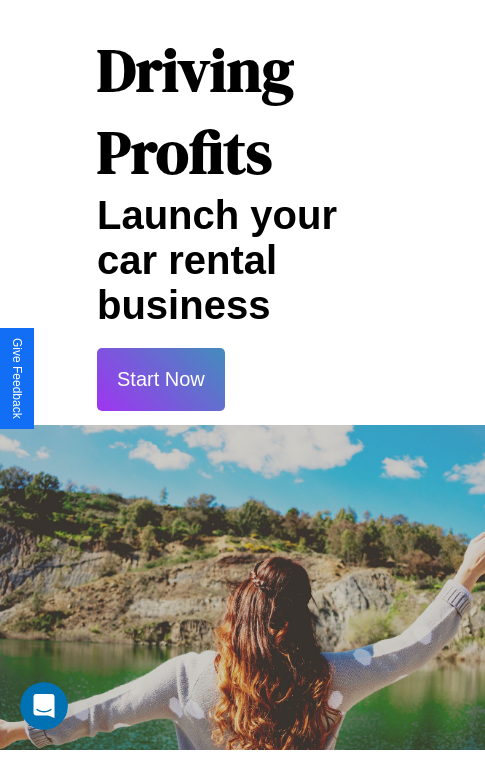 scroll, scrollTop: 0, scrollLeft: 0, axis: both 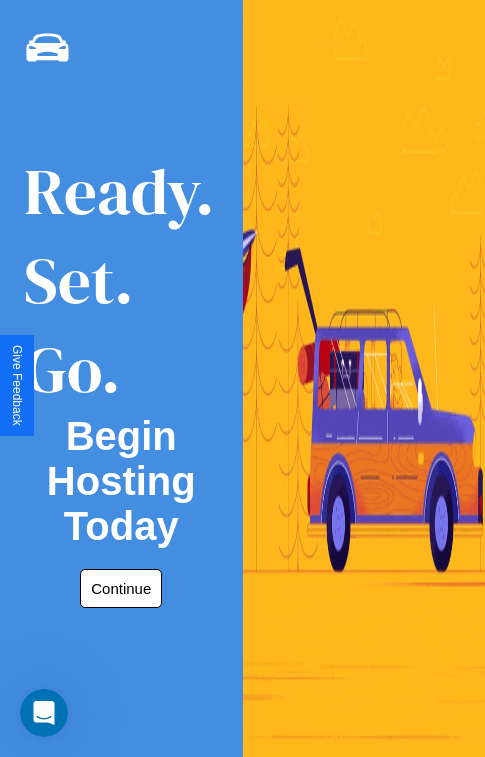 click on "Continue" at bounding box center [121, 588] 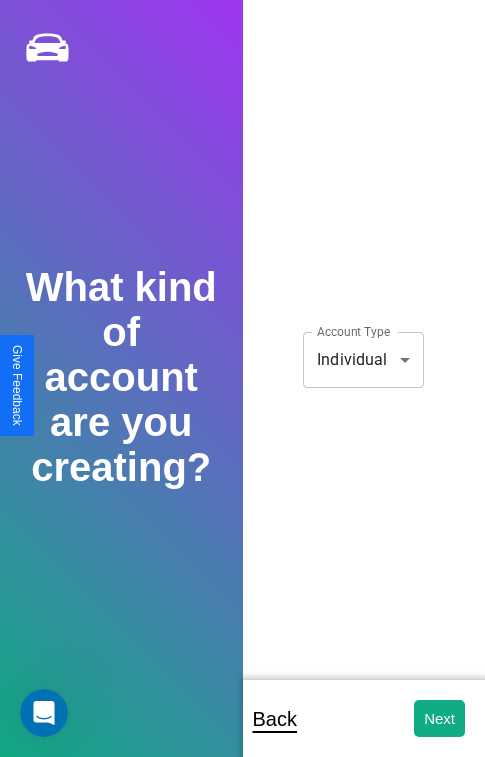 click on "**********" at bounding box center [242, 392] 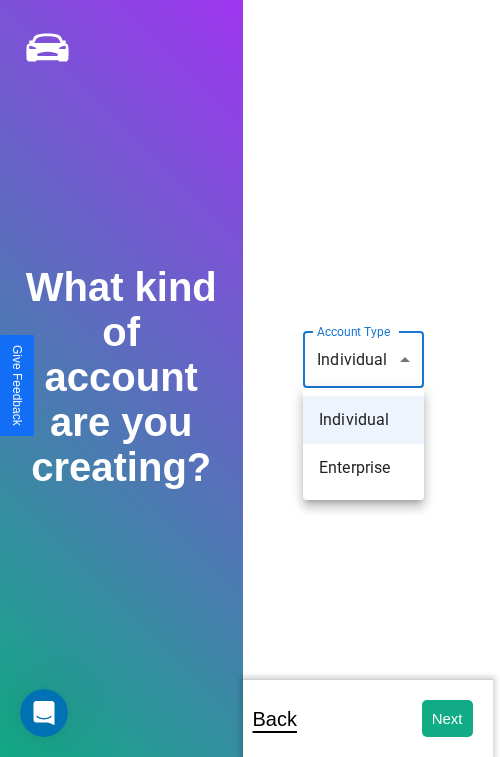 click on "Individual" at bounding box center [363, 420] 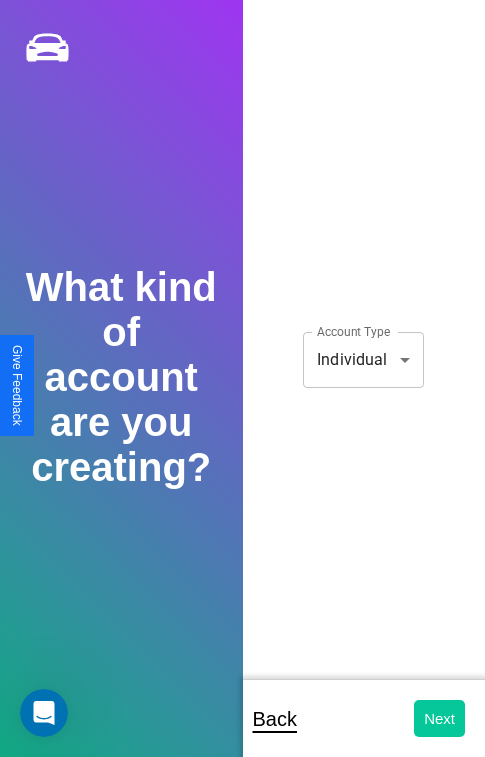 click on "Next" at bounding box center (439, 718) 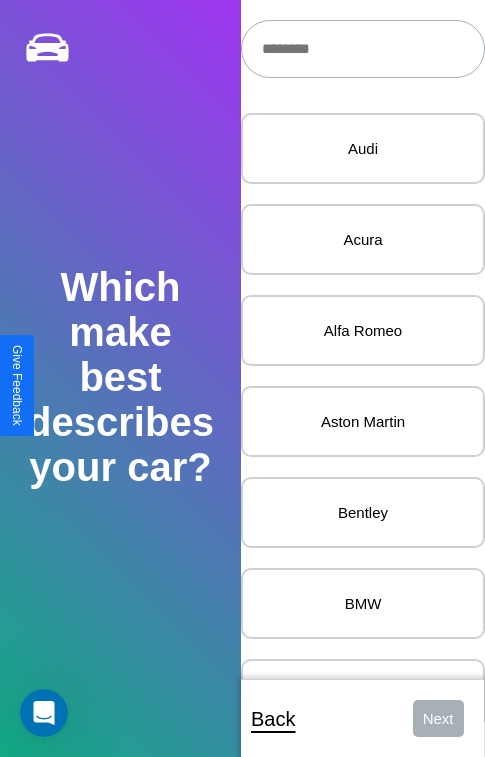 scroll, scrollTop: 27, scrollLeft: 0, axis: vertical 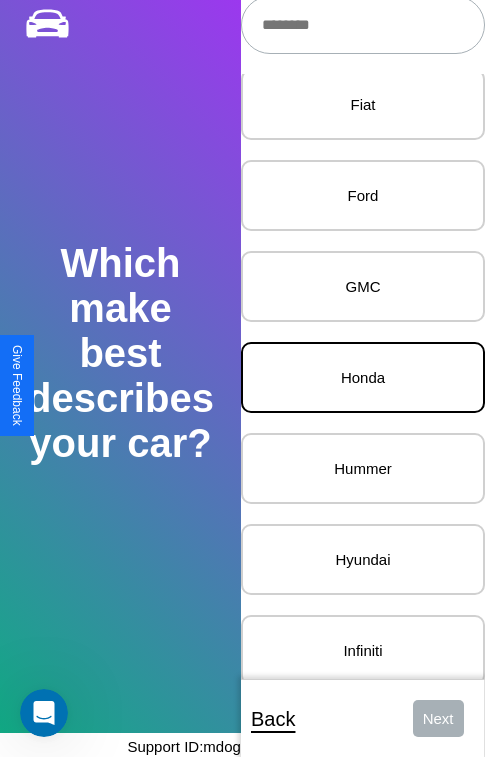 click on "Honda" at bounding box center (363, 377) 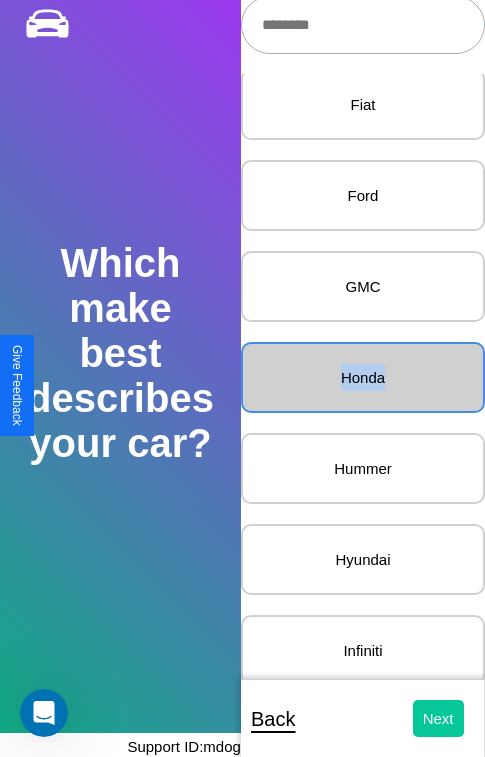 click on "Next" at bounding box center (438, 718) 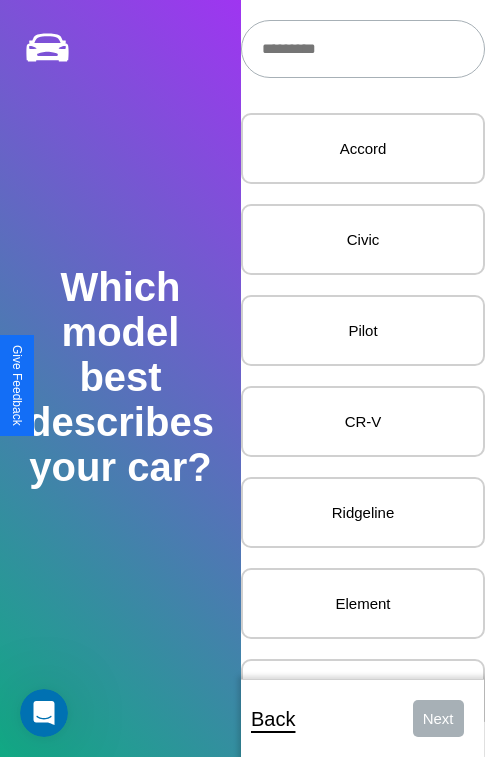 scroll, scrollTop: 27, scrollLeft: 0, axis: vertical 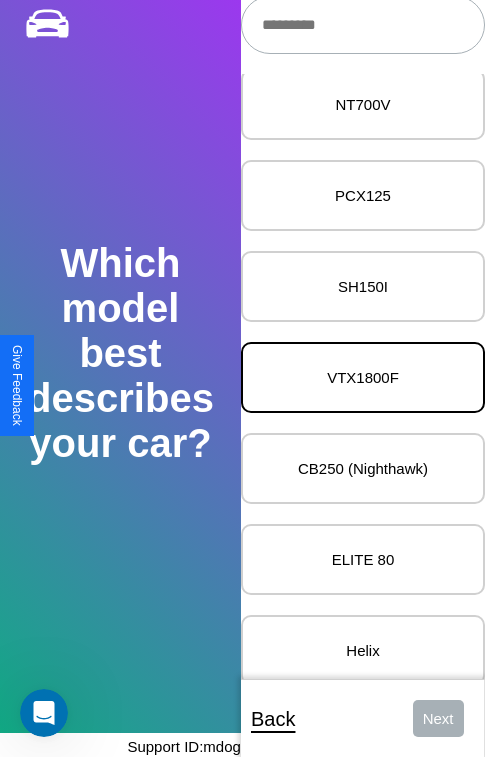 click on "VTX1800F" at bounding box center (363, 377) 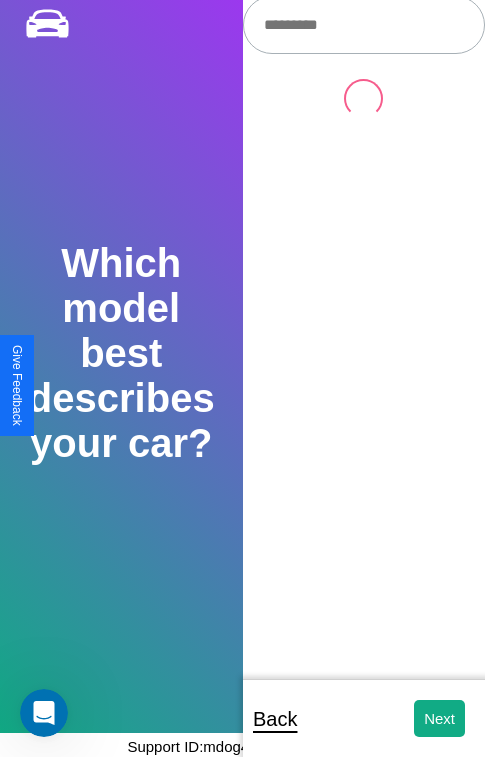 scroll, scrollTop: 0, scrollLeft: 0, axis: both 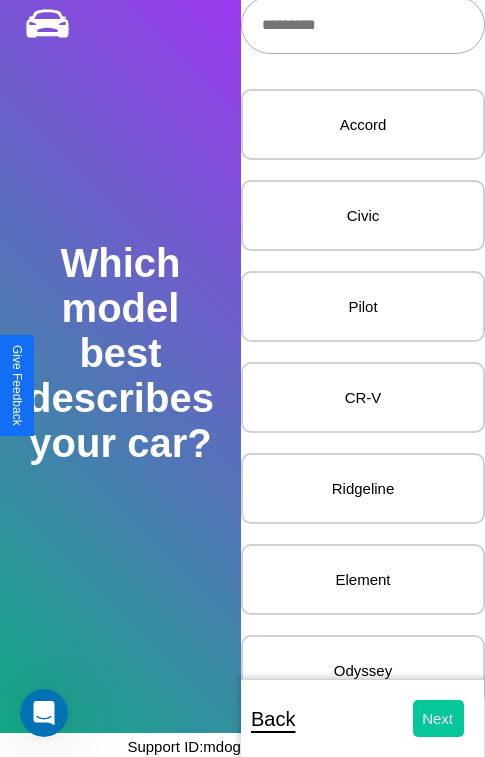 click on "Next" at bounding box center [438, 718] 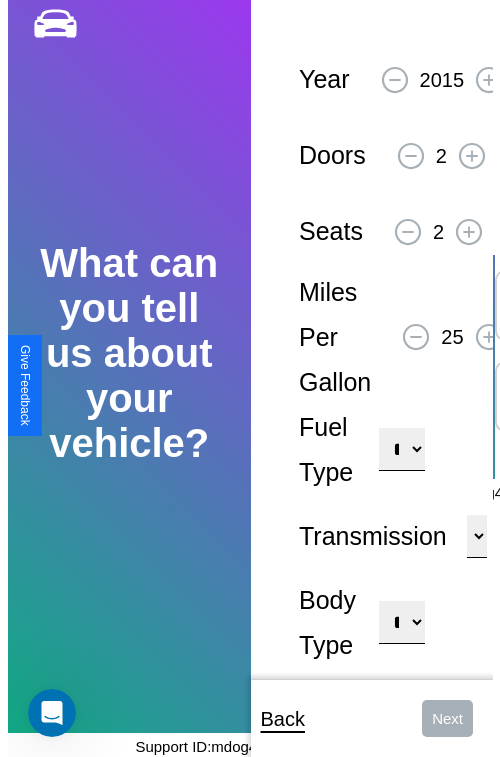 scroll, scrollTop: 0, scrollLeft: 0, axis: both 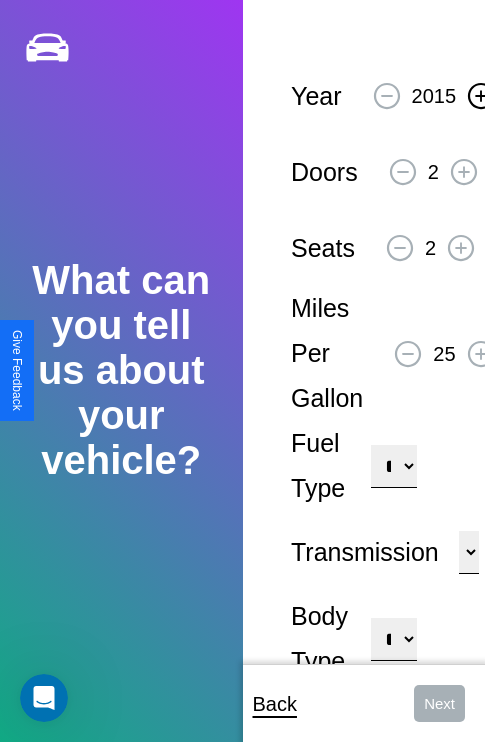 click 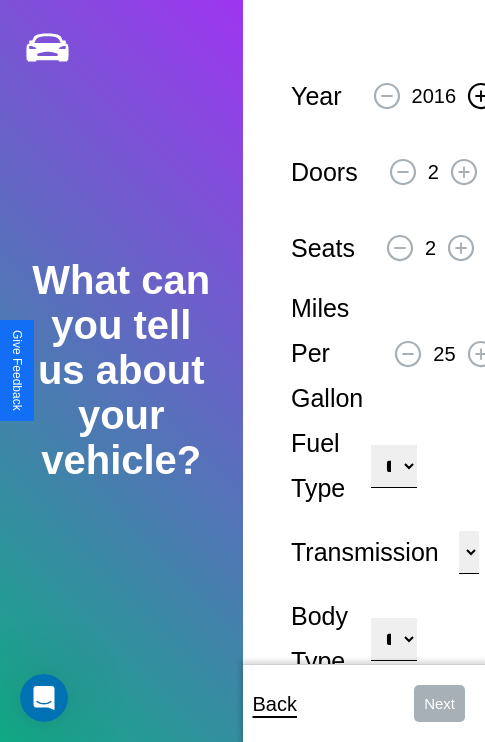 click 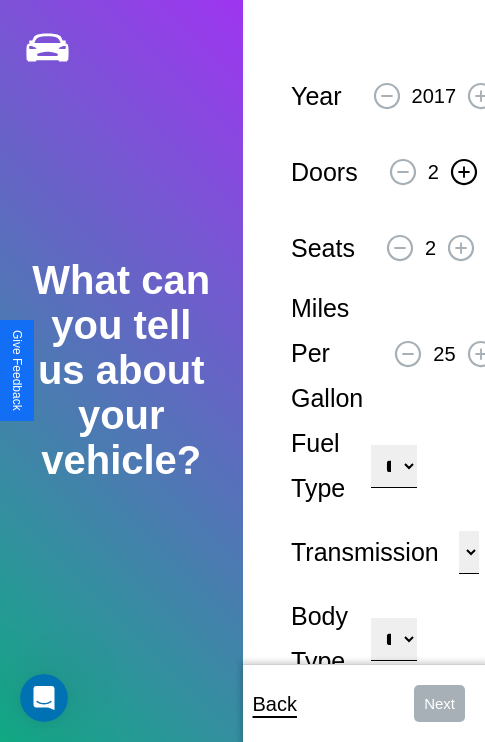 click 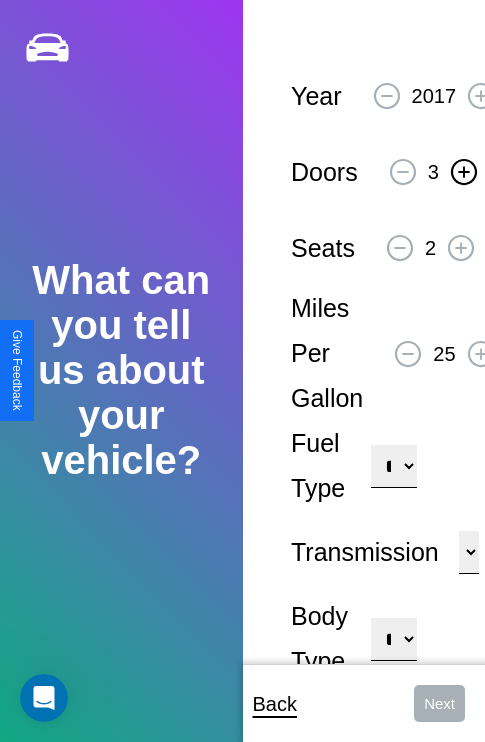 click 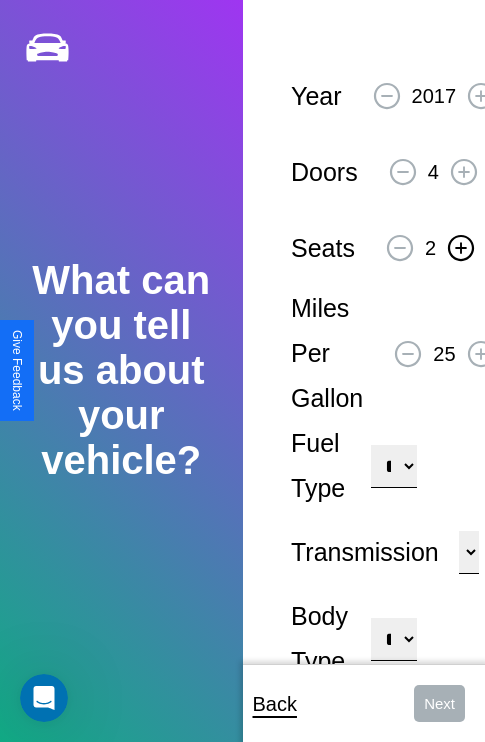 click 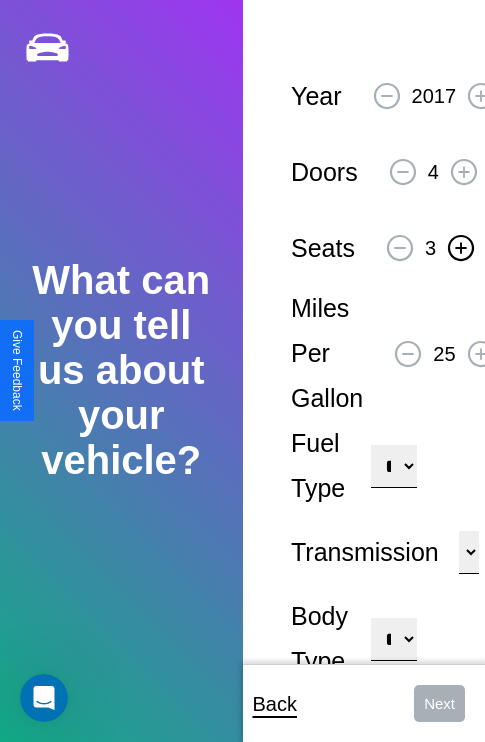 click 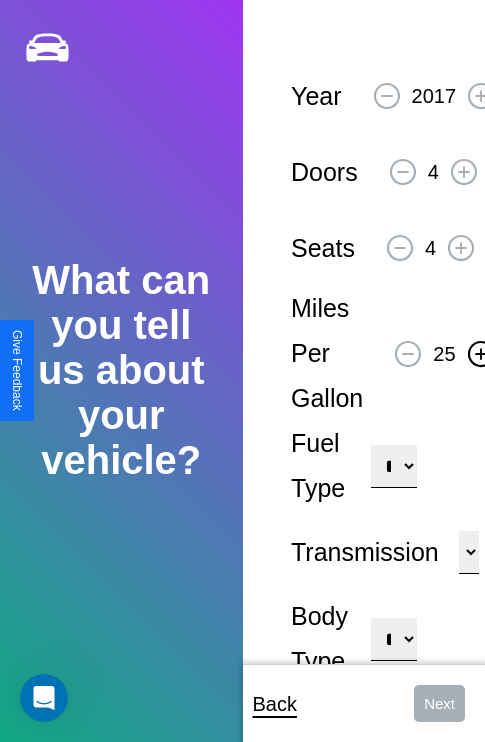 click 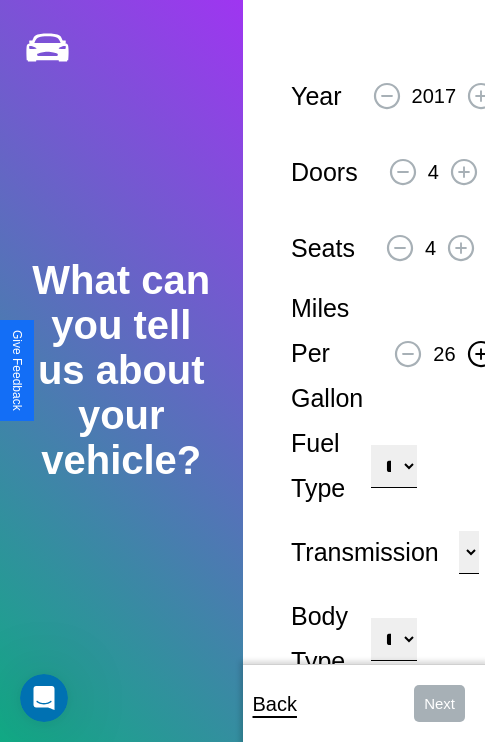 click 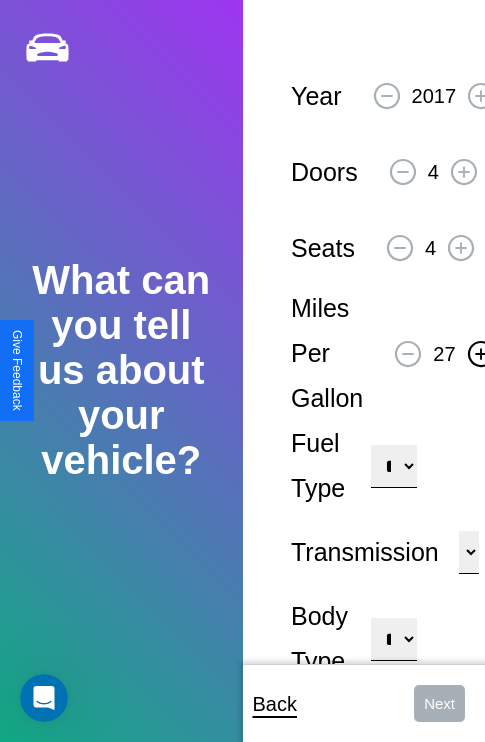 click 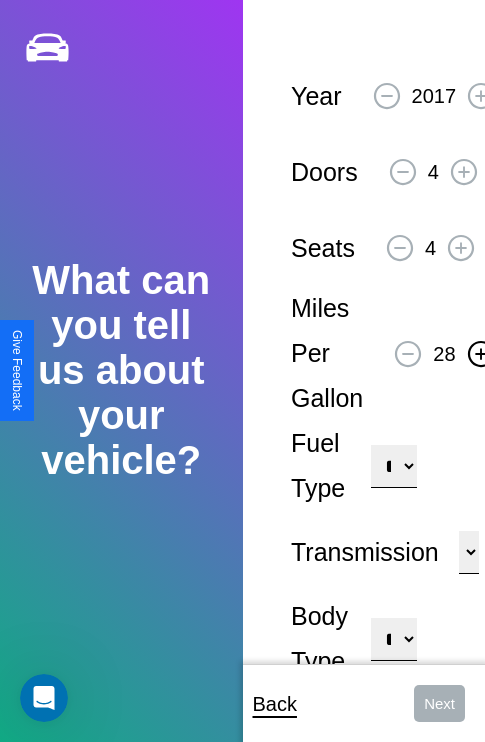 click 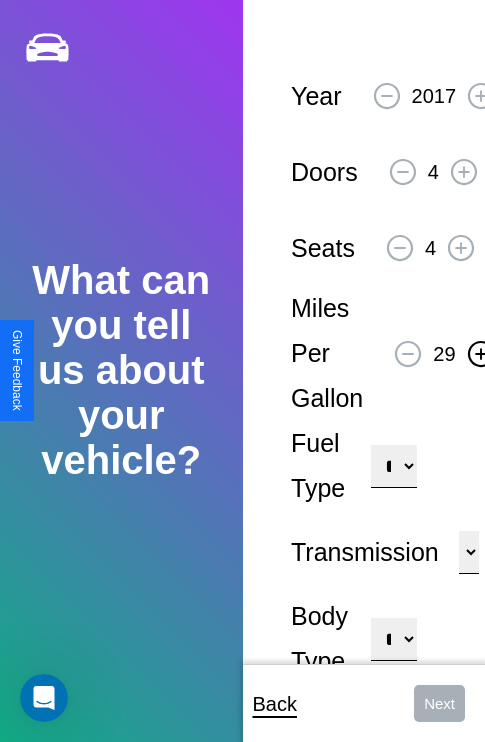 click 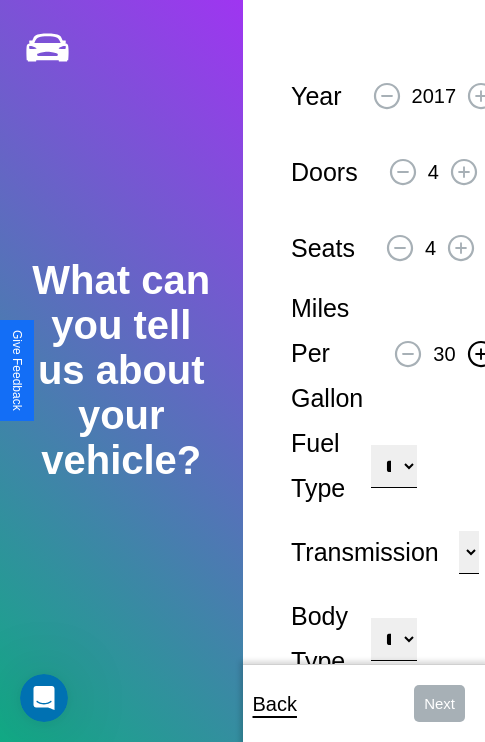 click 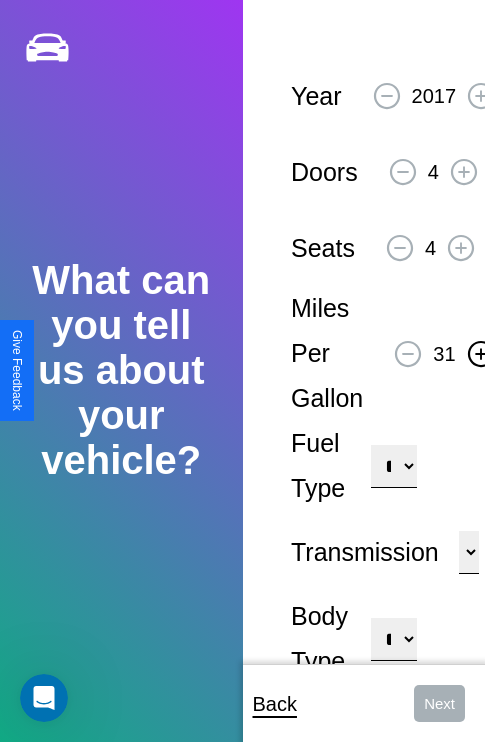 click 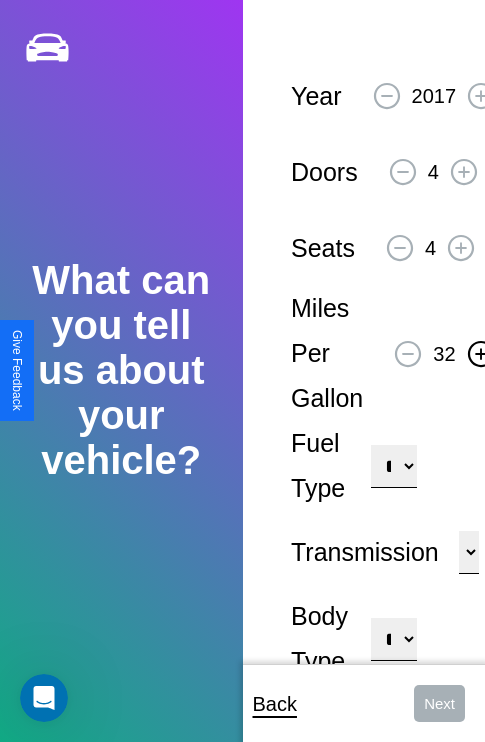 click 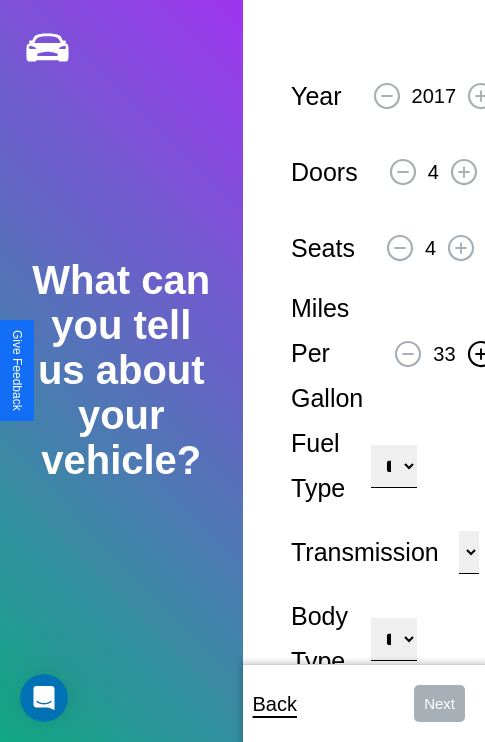 click on "**********" at bounding box center [393, 466] 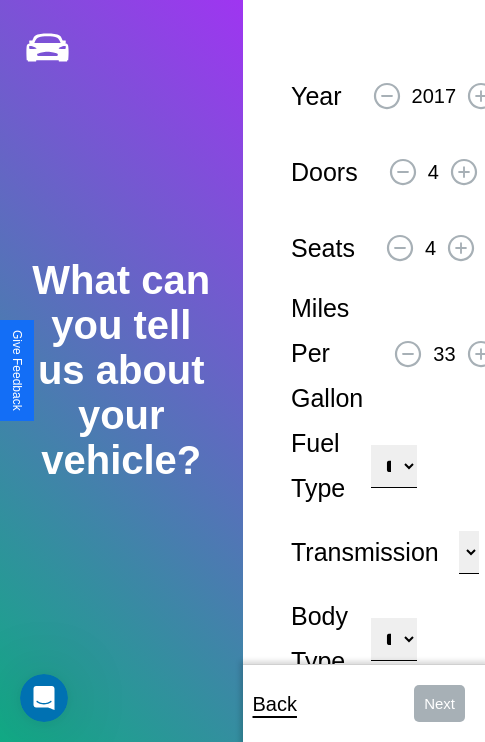 select on "********" 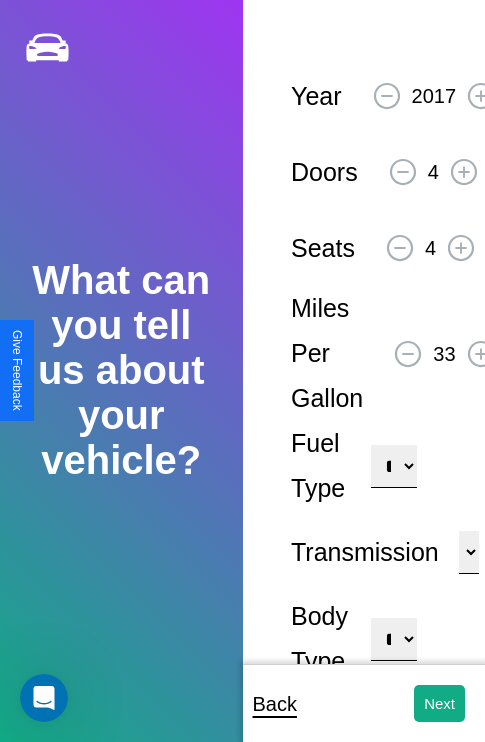 click on "**********" at bounding box center [393, 639] 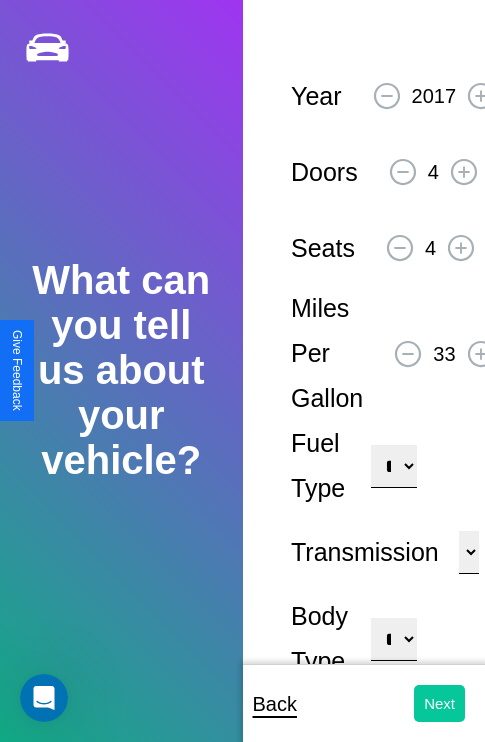 click on "Next" at bounding box center (439, 703) 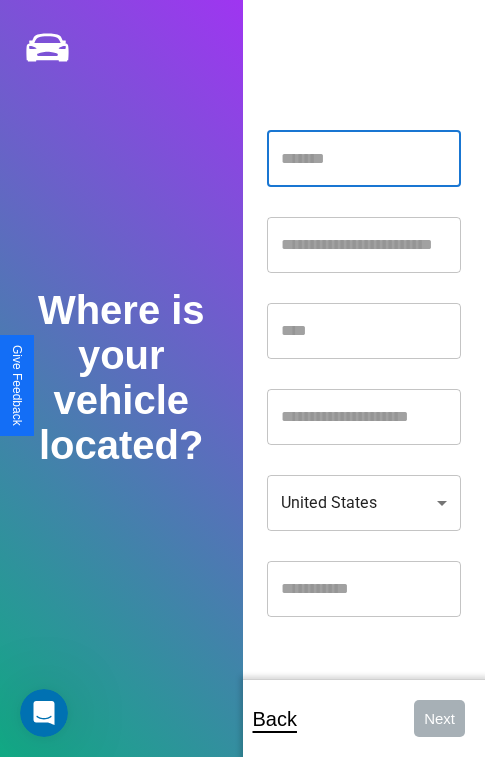 click at bounding box center [364, 159] 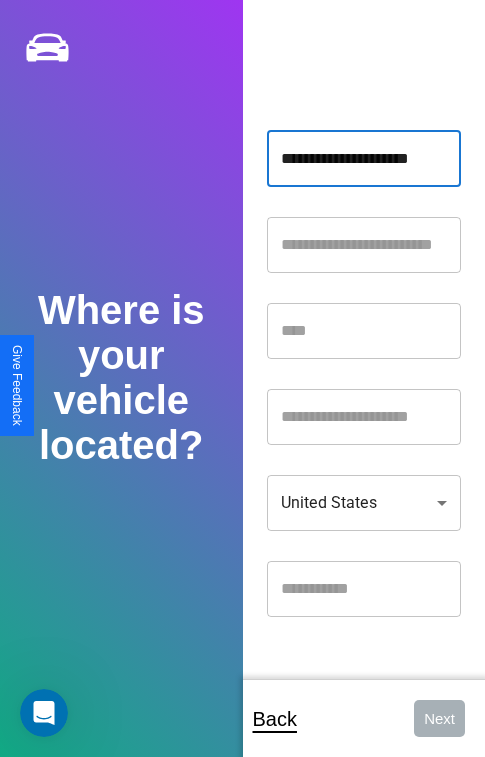 type on "**********" 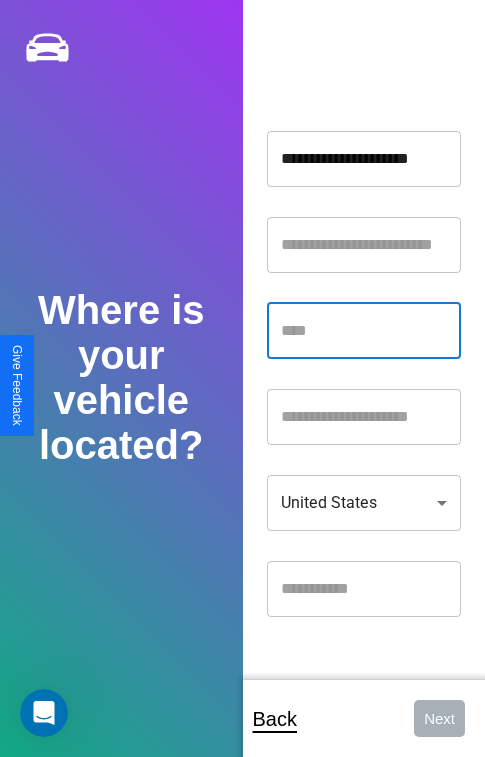 click at bounding box center (364, 331) 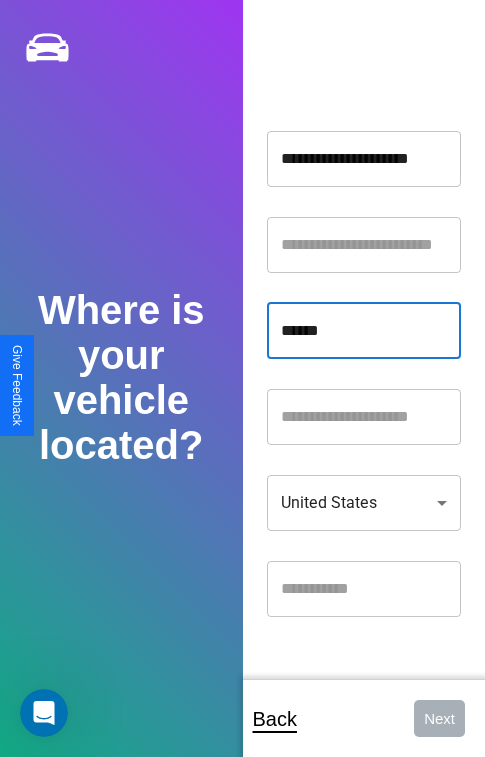 type on "******" 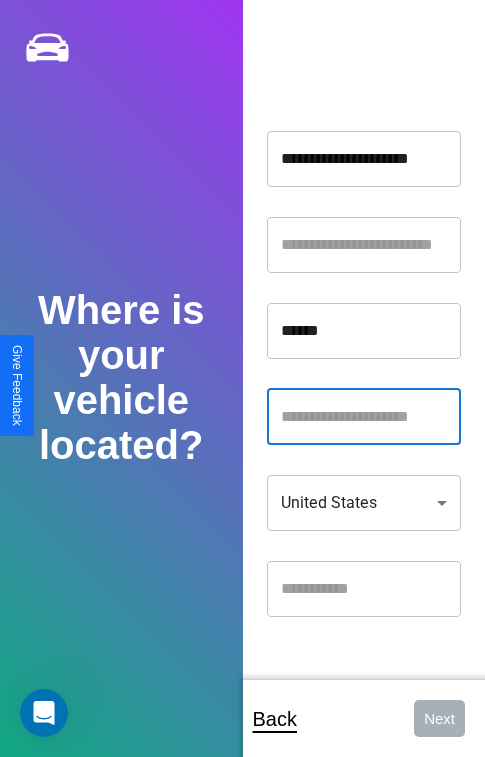 click at bounding box center (364, 417) 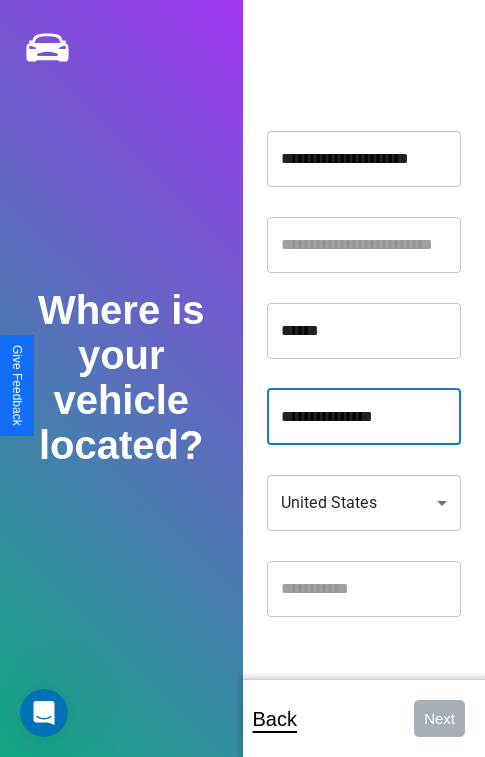 type on "**********" 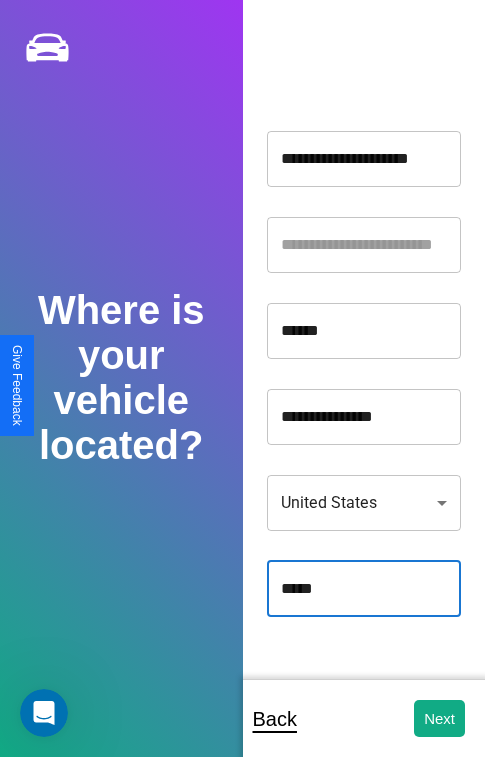 type on "*****" 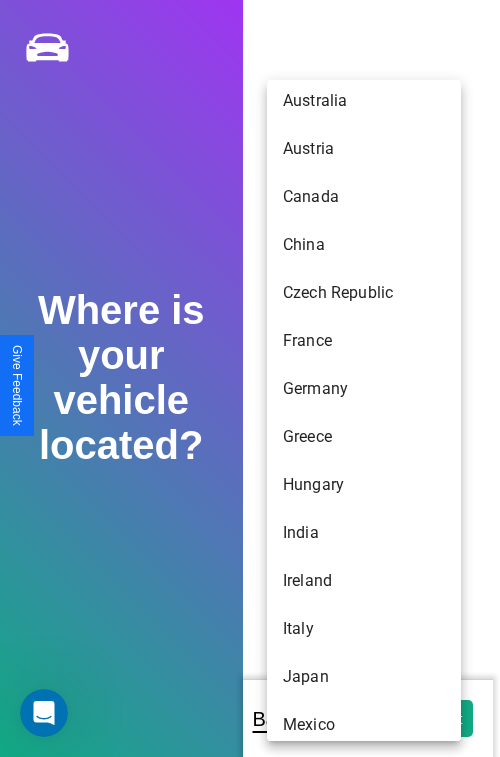 click on "Australia" at bounding box center [364, 101] 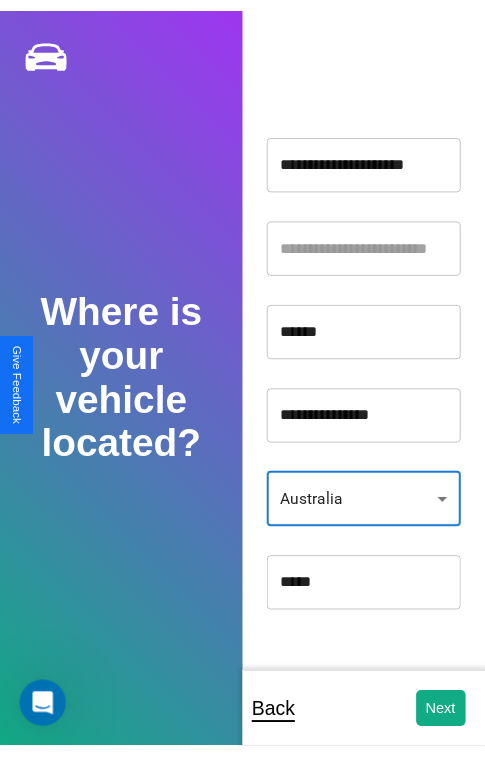 scroll, scrollTop: 56, scrollLeft: 0, axis: vertical 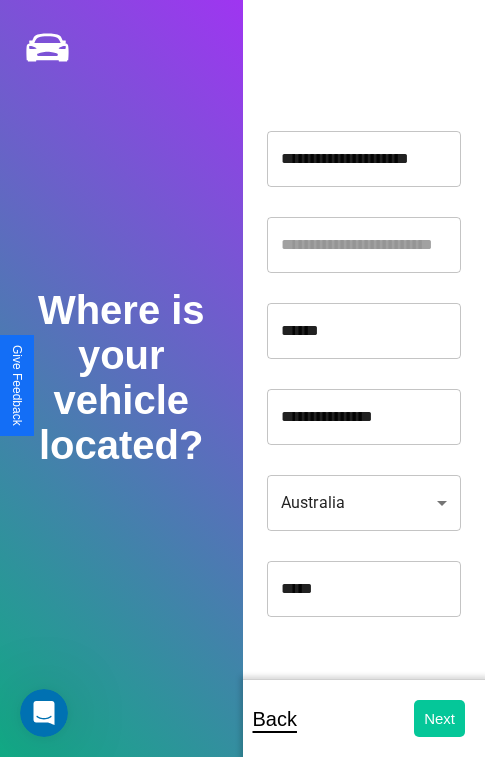 click on "Next" at bounding box center (439, 718) 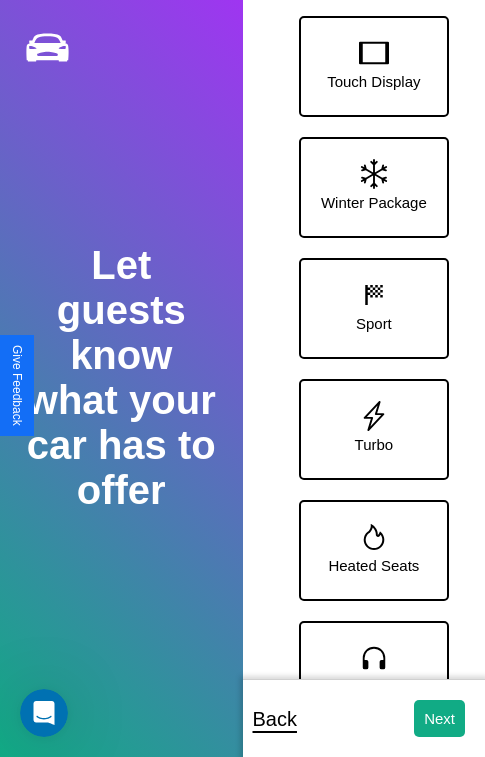 scroll, scrollTop: 128, scrollLeft: 0, axis: vertical 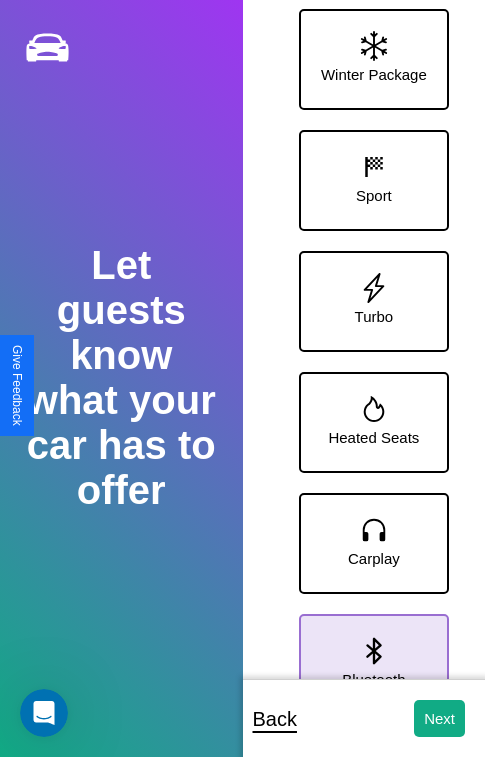 click 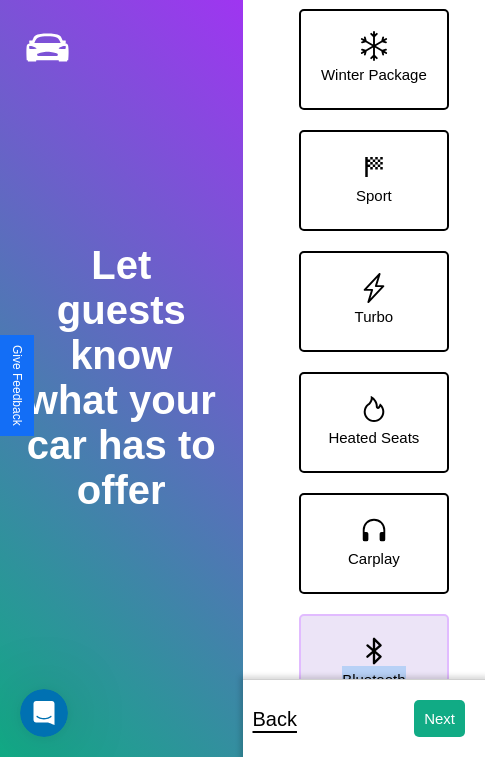 scroll, scrollTop: 249, scrollLeft: 0, axis: vertical 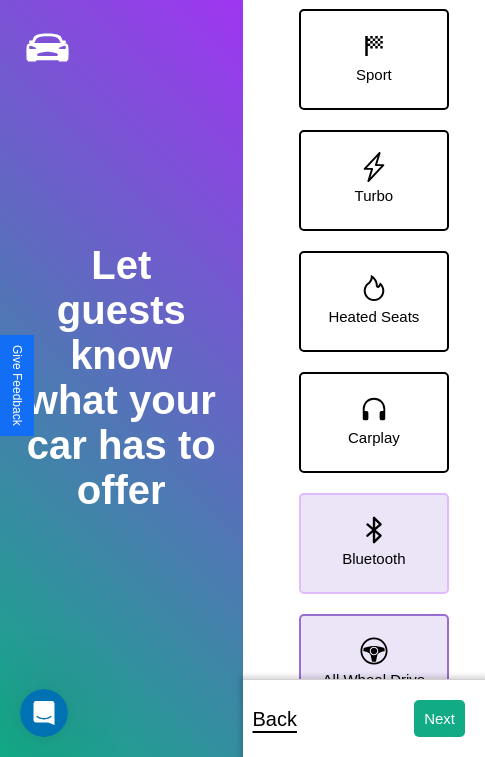 click 